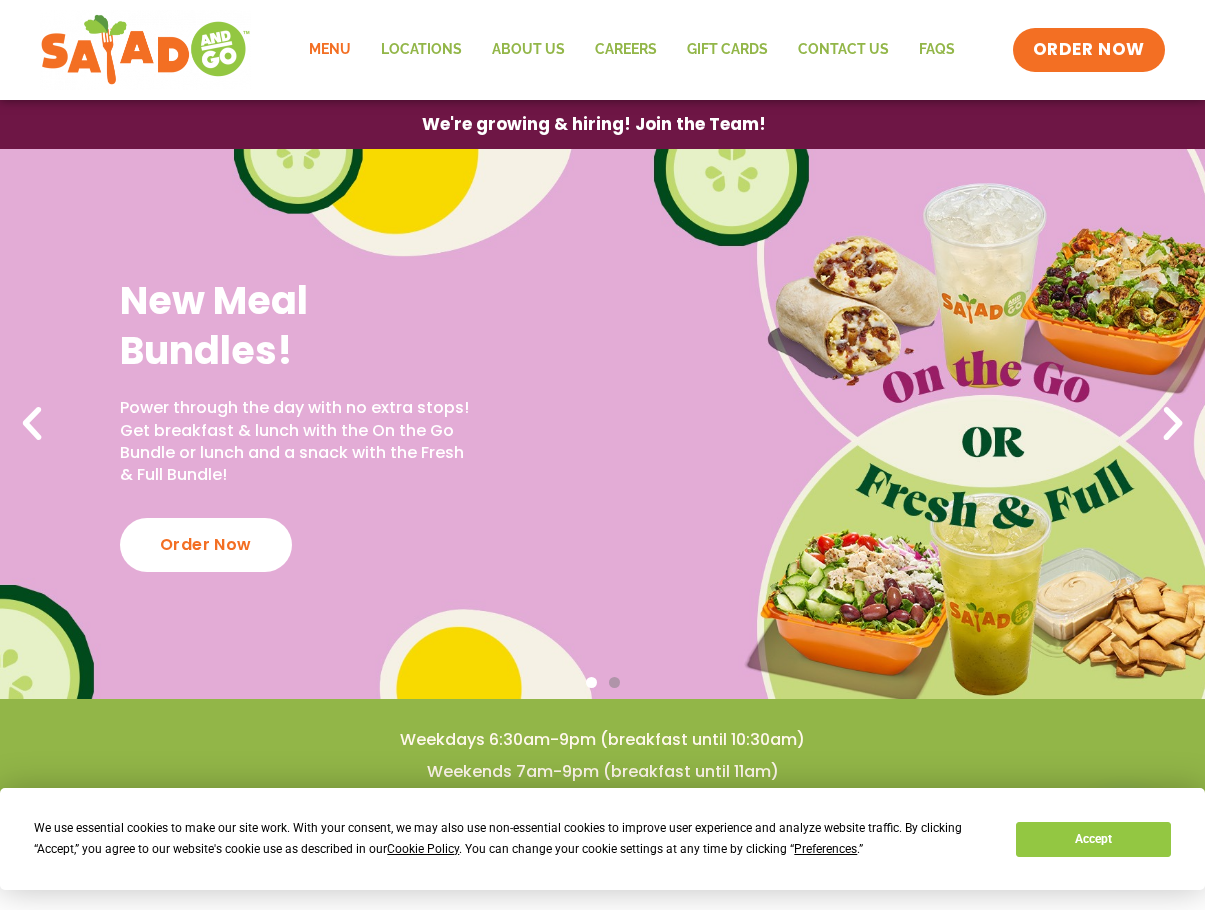 scroll, scrollTop: 0, scrollLeft: 0, axis: both 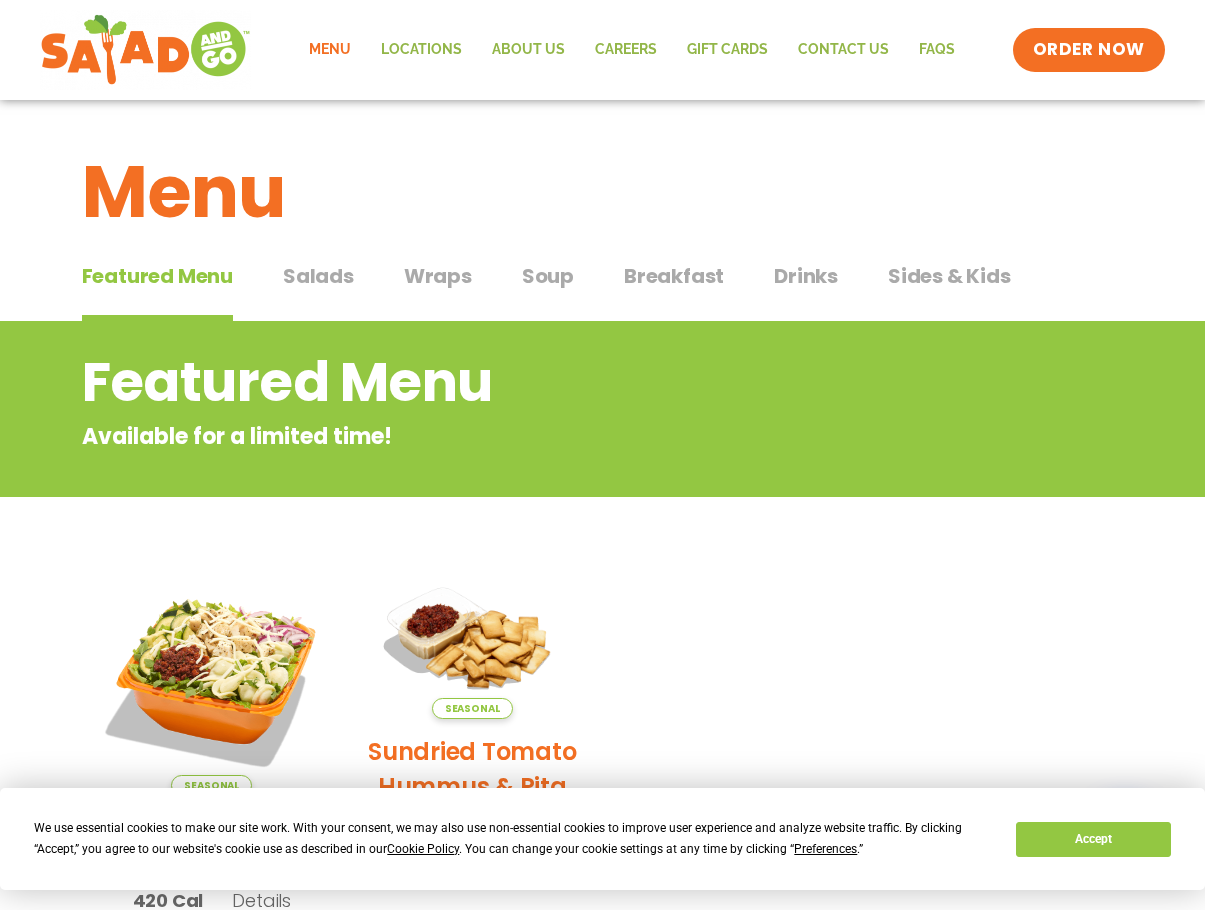 click on "Breakfast" at bounding box center [674, 276] 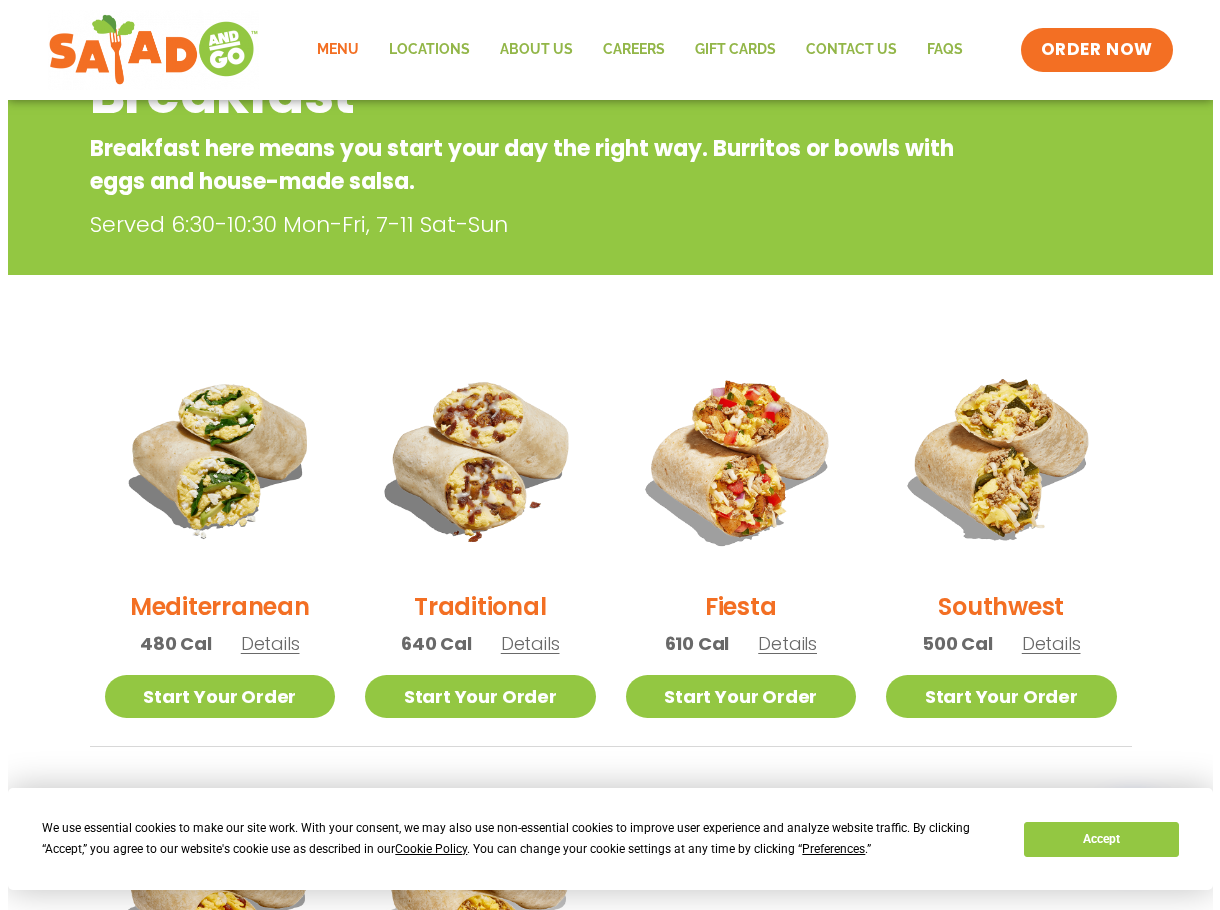 scroll, scrollTop: 300, scrollLeft: 0, axis: vertical 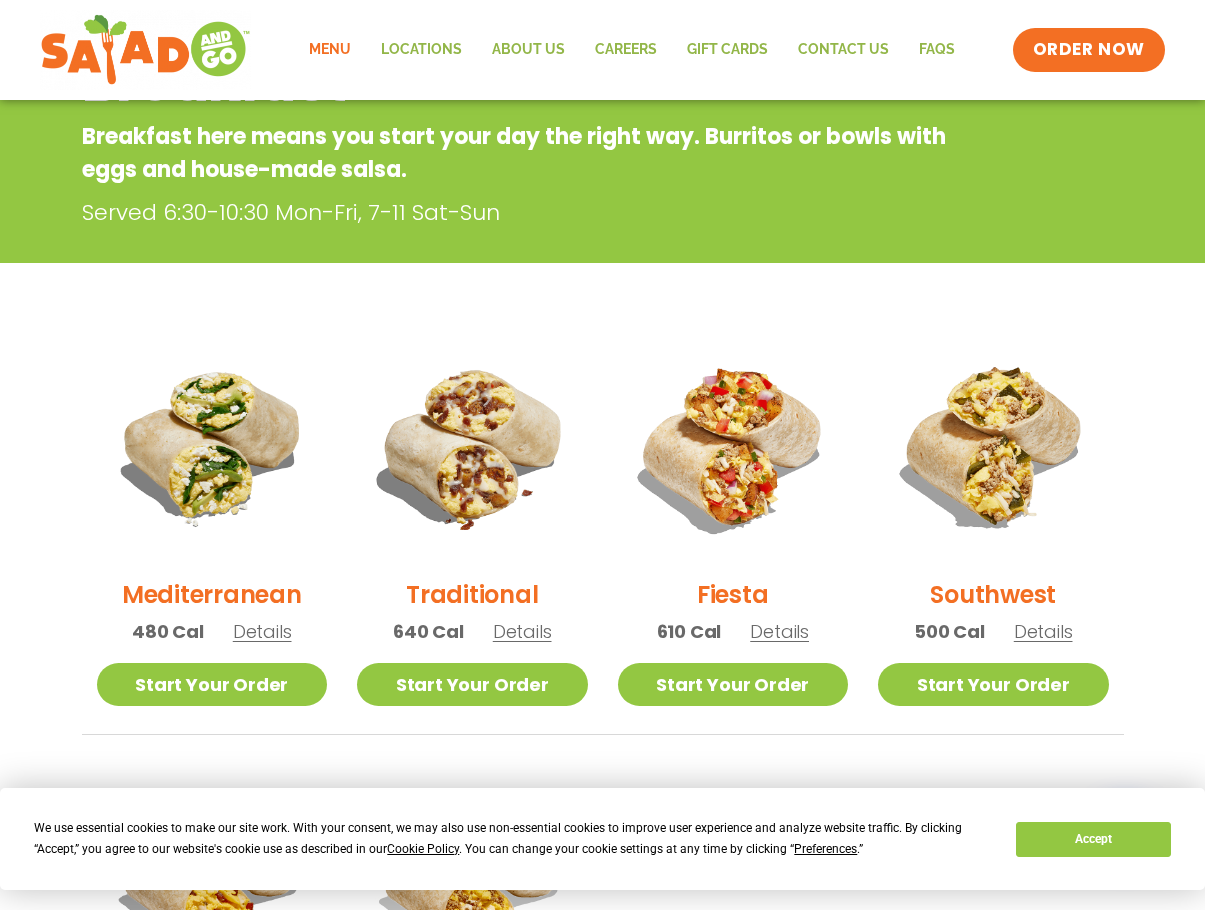 click on "Details" at bounding box center (262, 631) 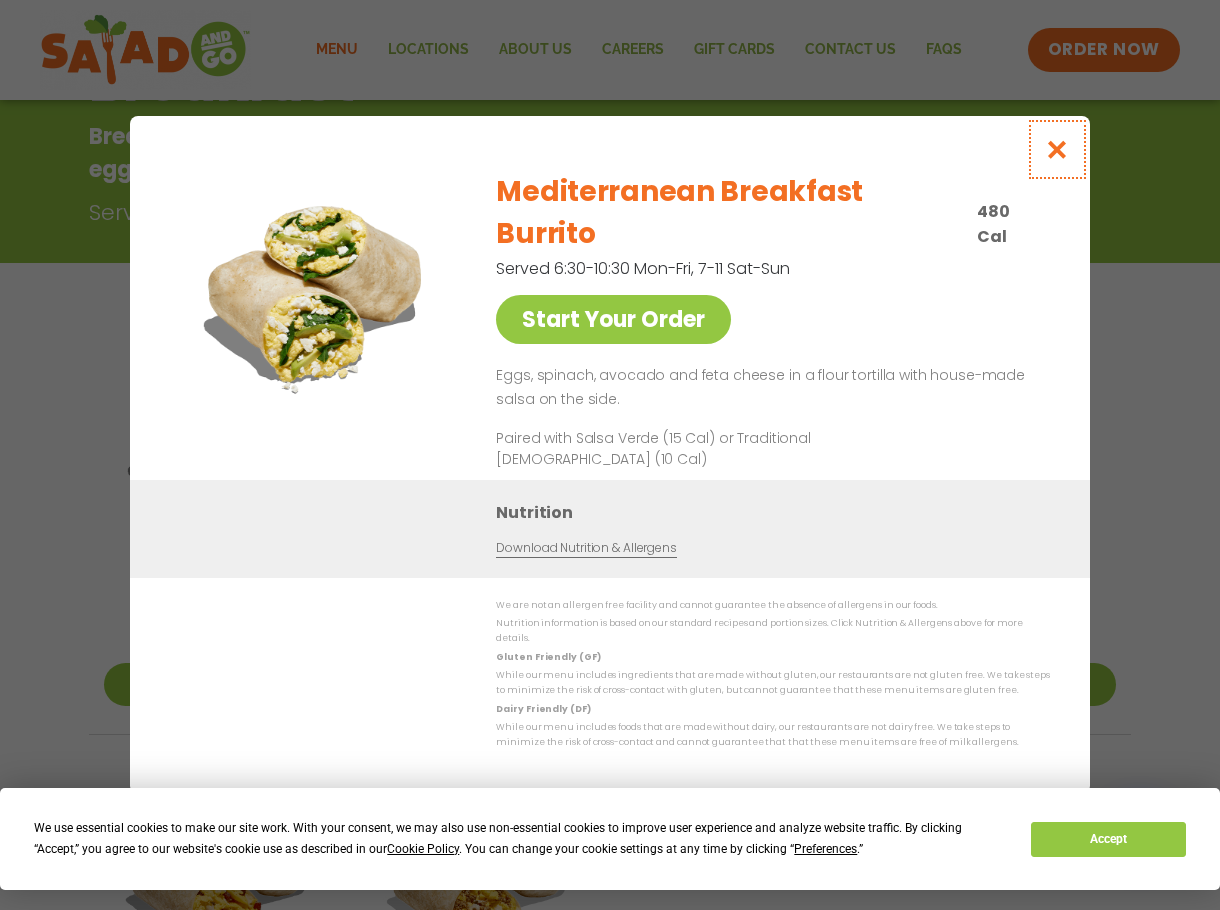 click at bounding box center [1057, 149] 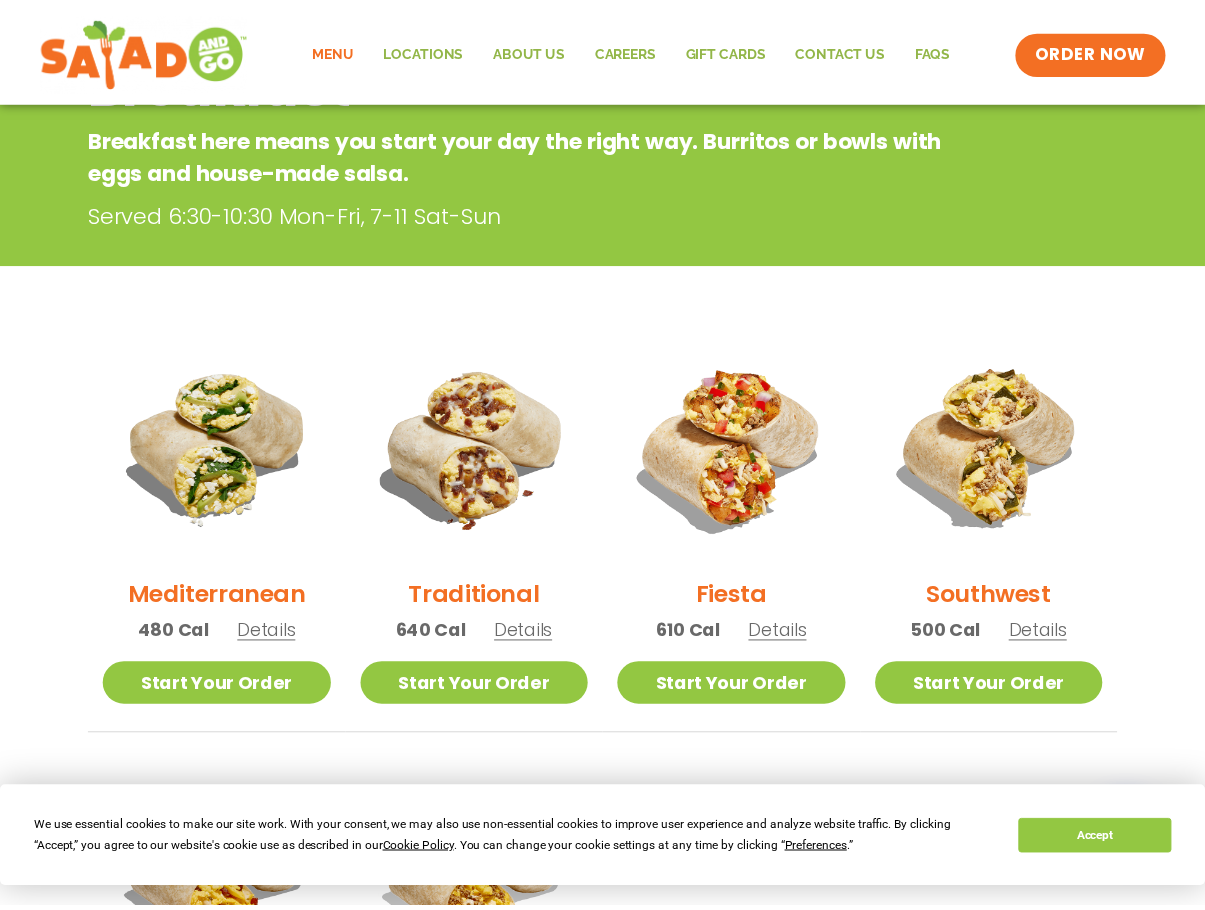 scroll, scrollTop: 321, scrollLeft: 0, axis: vertical 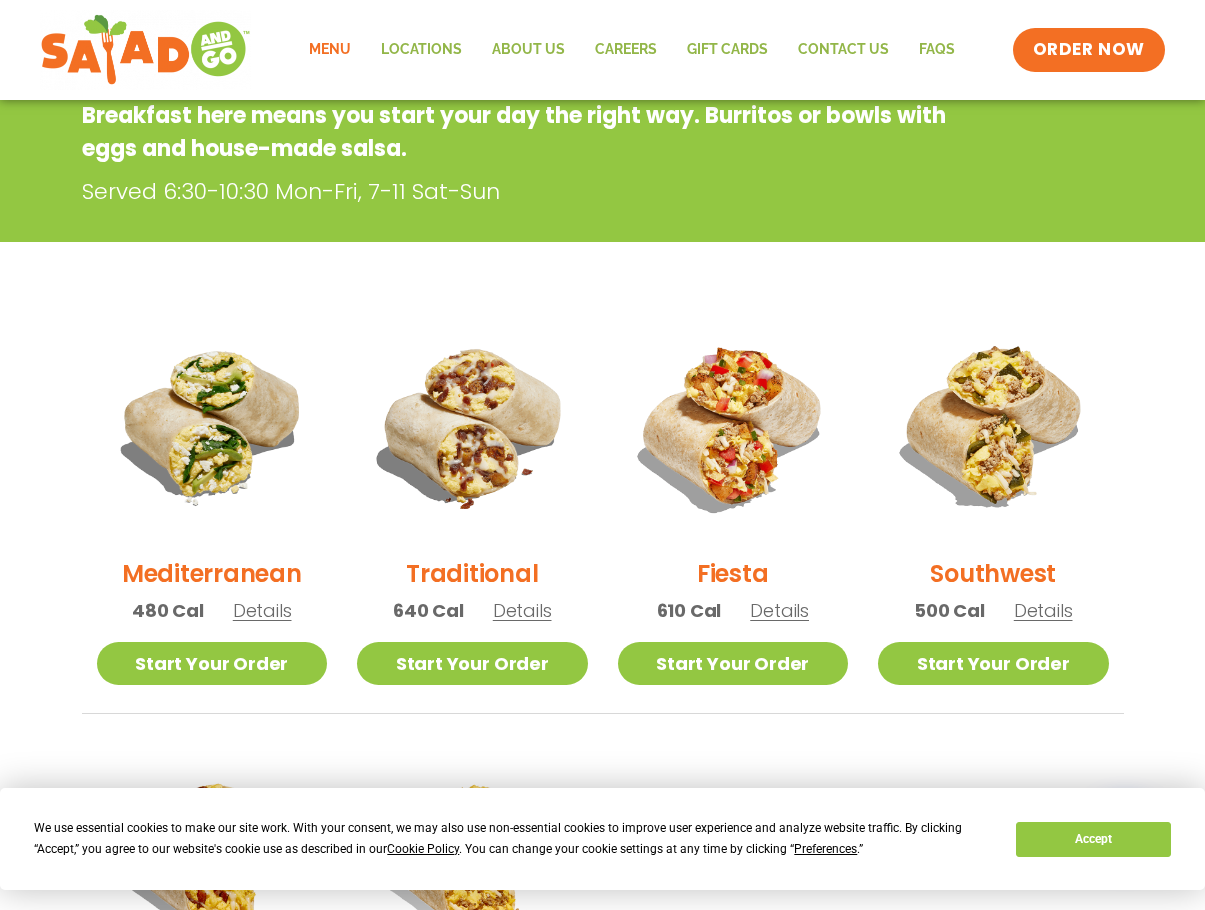 click on "Details" at bounding box center [522, 610] 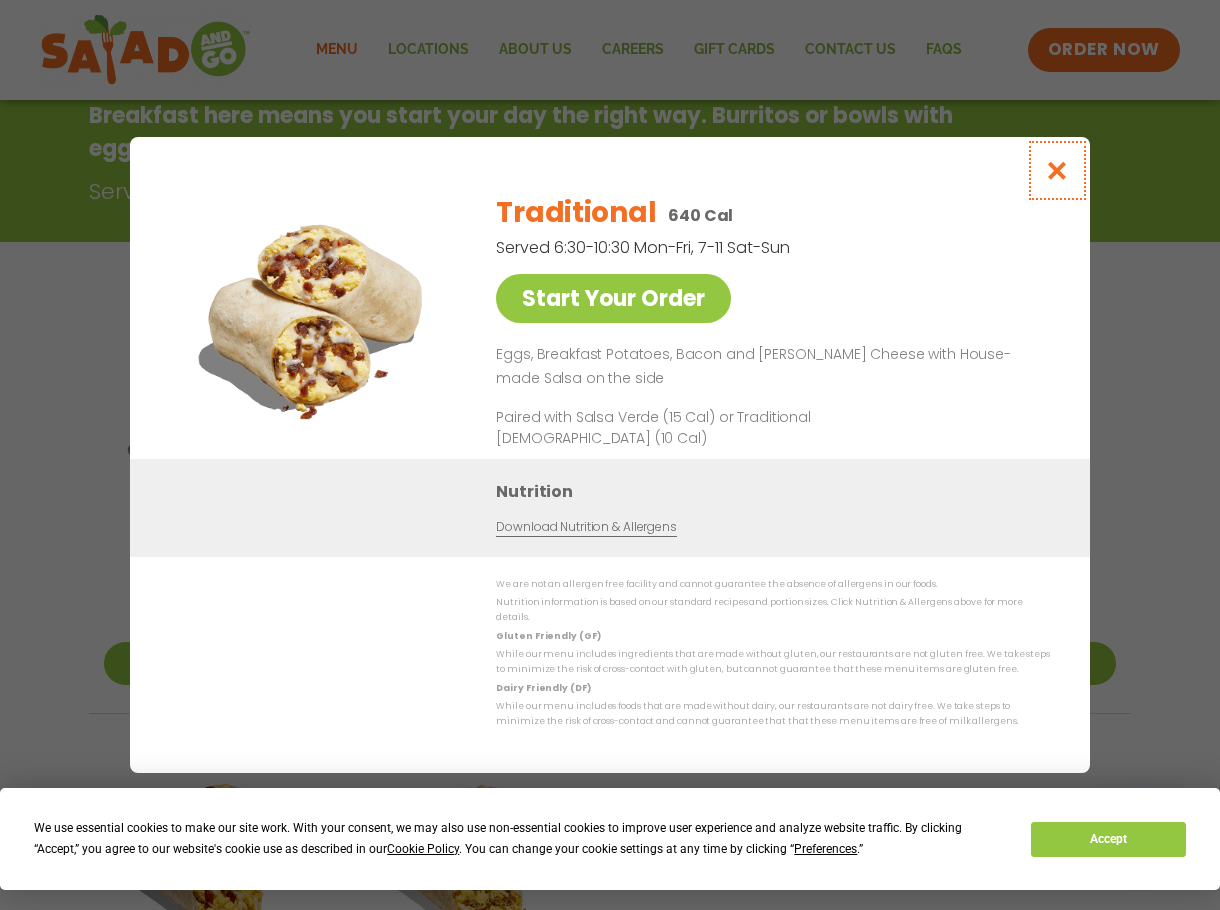 click at bounding box center (1057, 170) 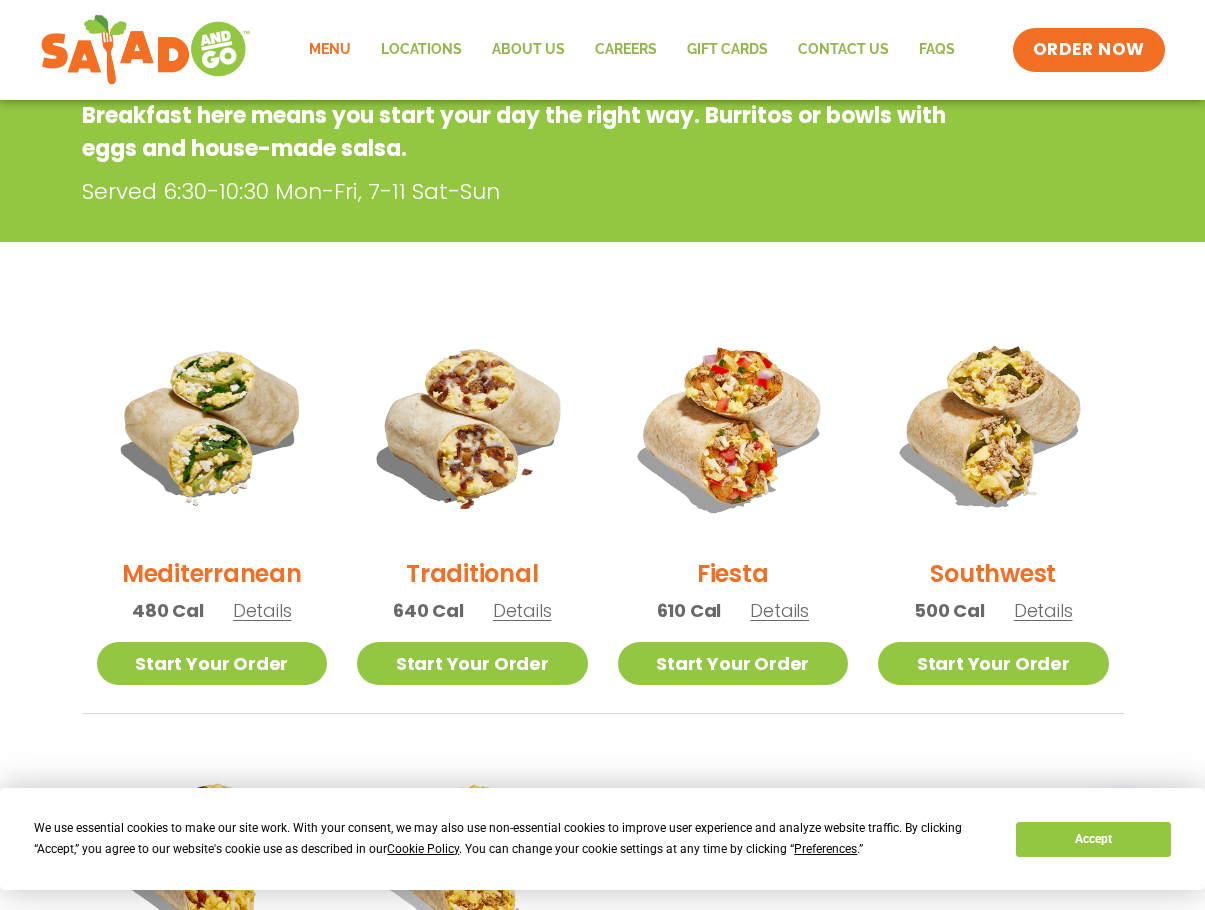 click on "Details" at bounding box center [522, 610] 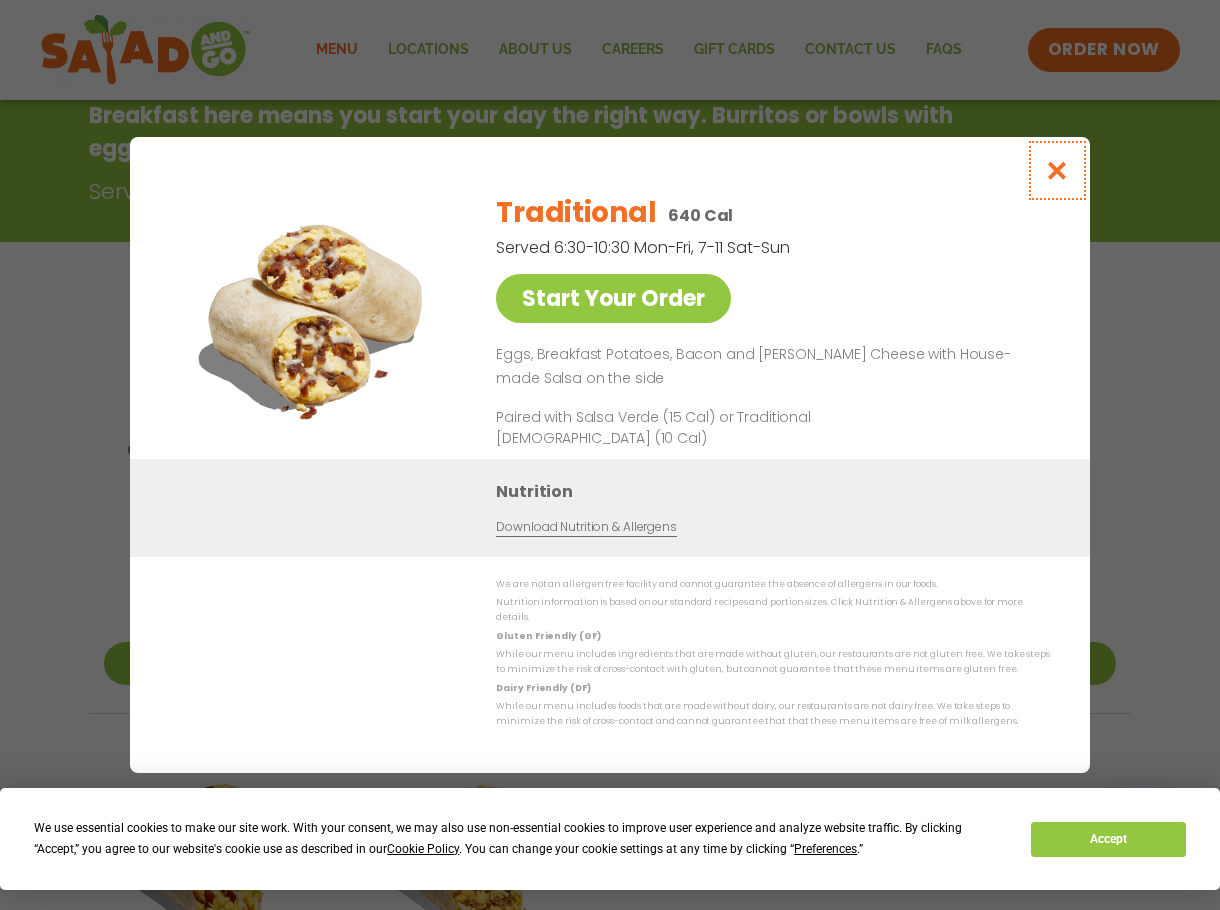 click at bounding box center [1057, 170] 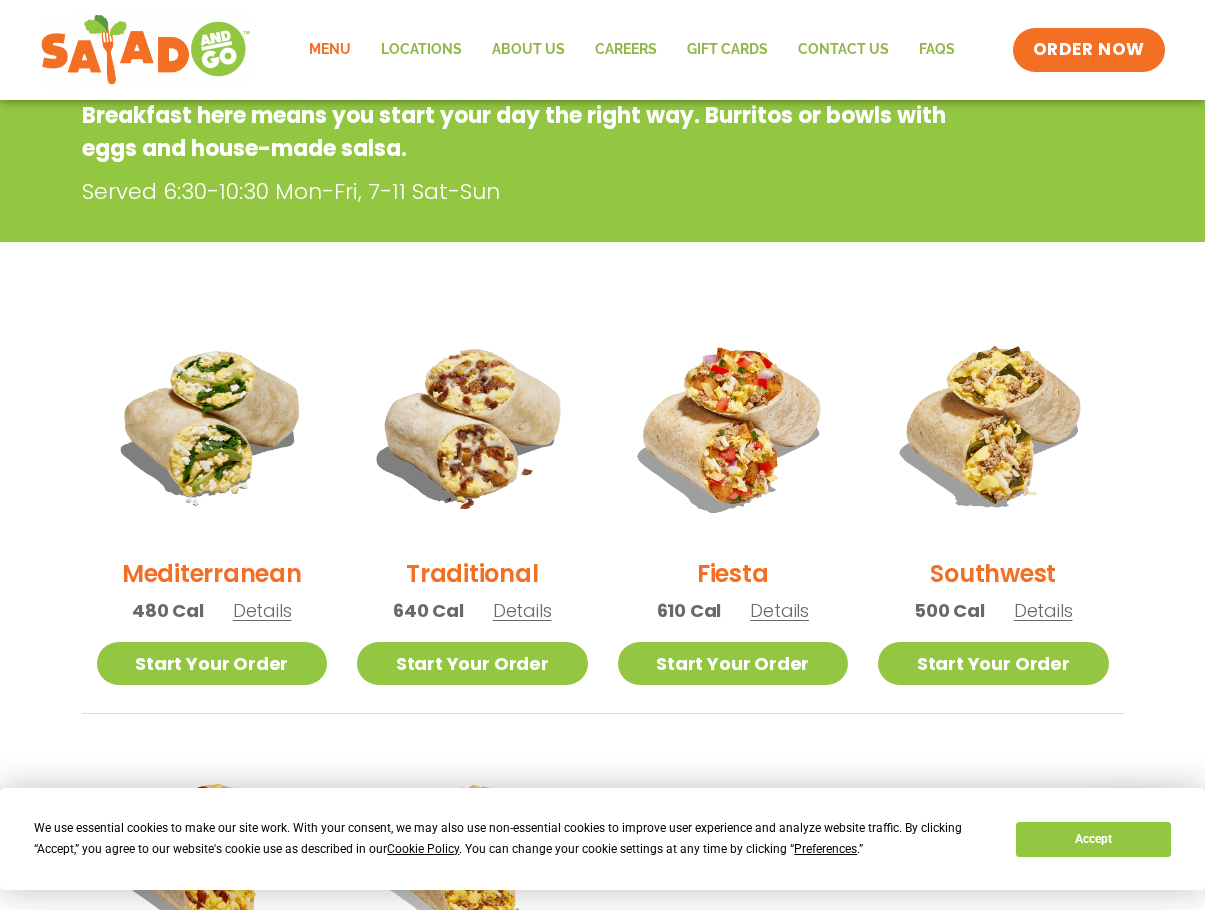 click on "Details" at bounding box center [779, 610] 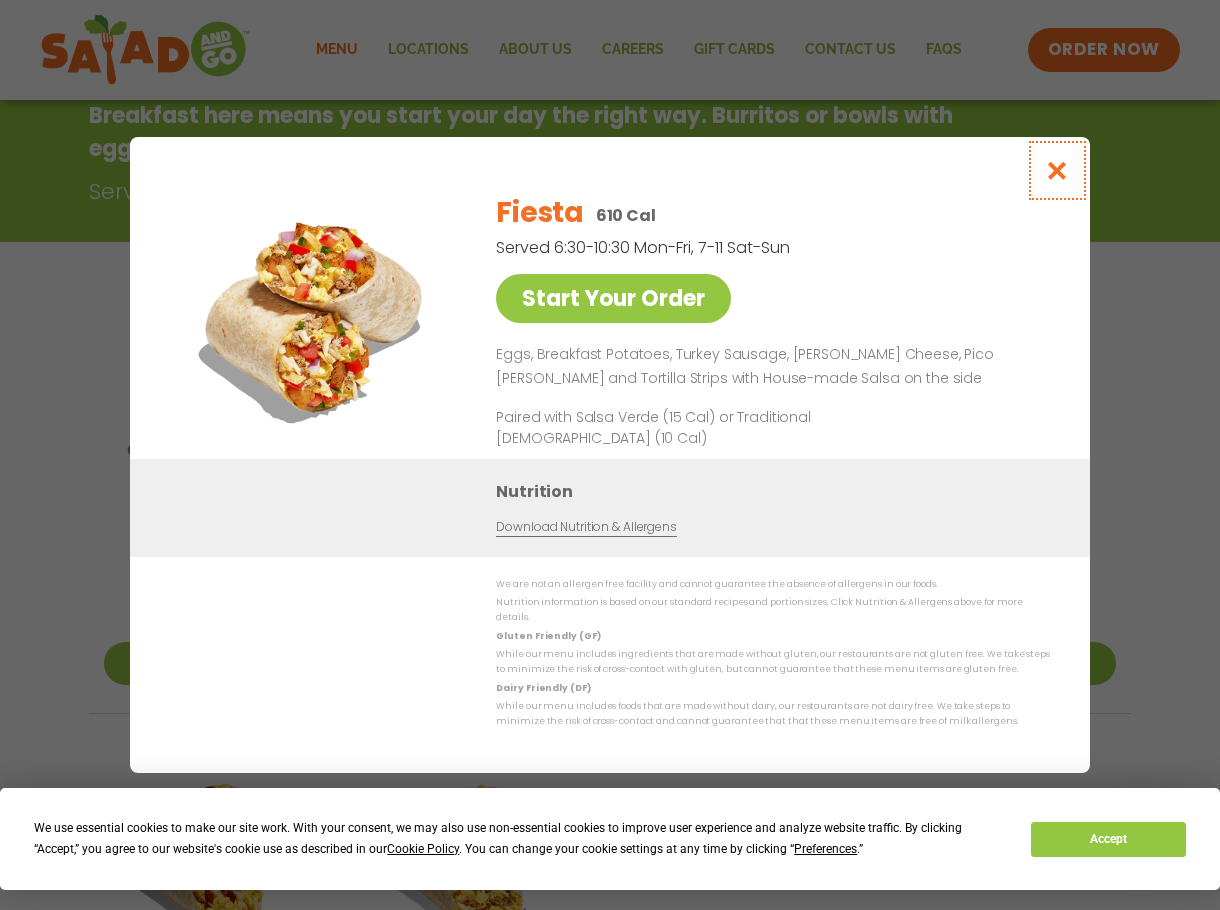 click at bounding box center [1057, 170] 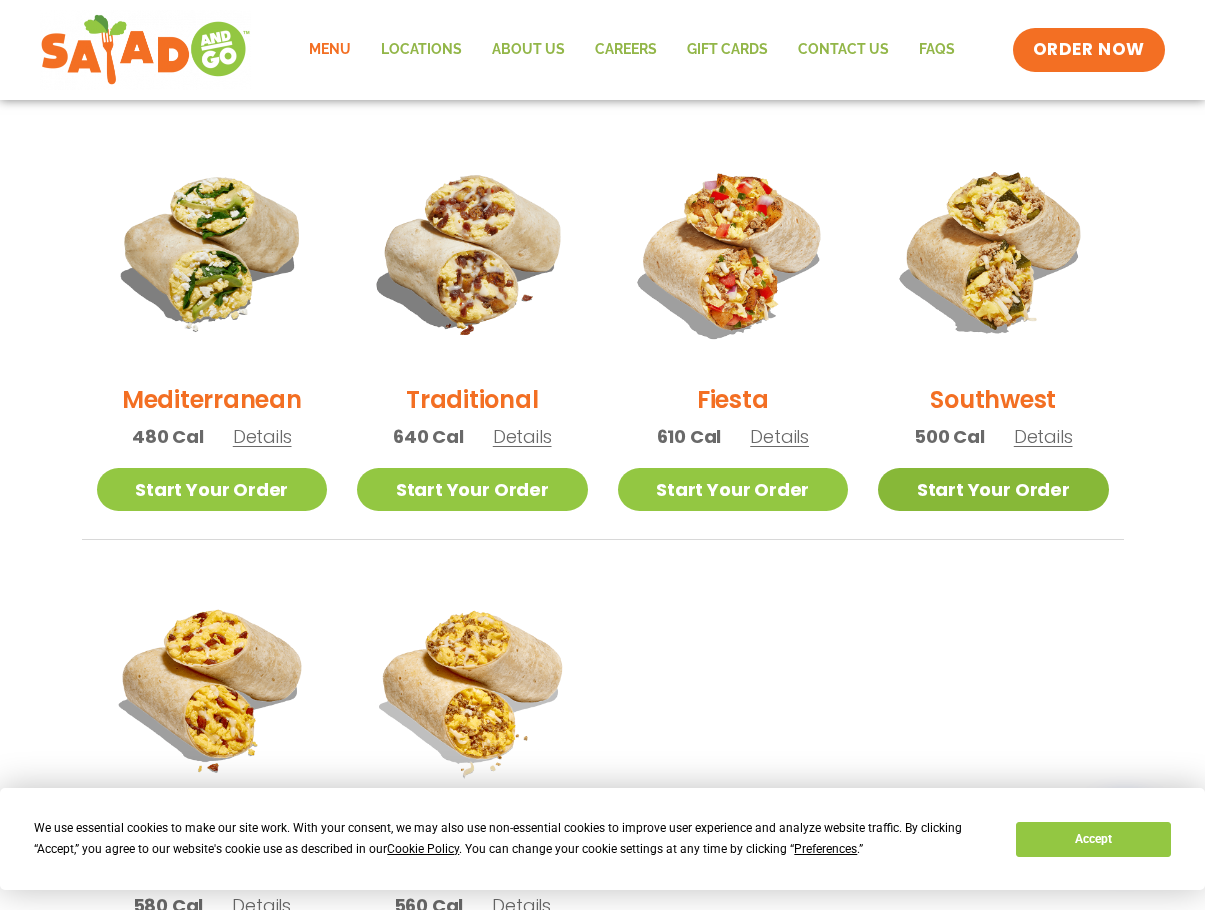 scroll, scrollTop: 521, scrollLeft: 0, axis: vertical 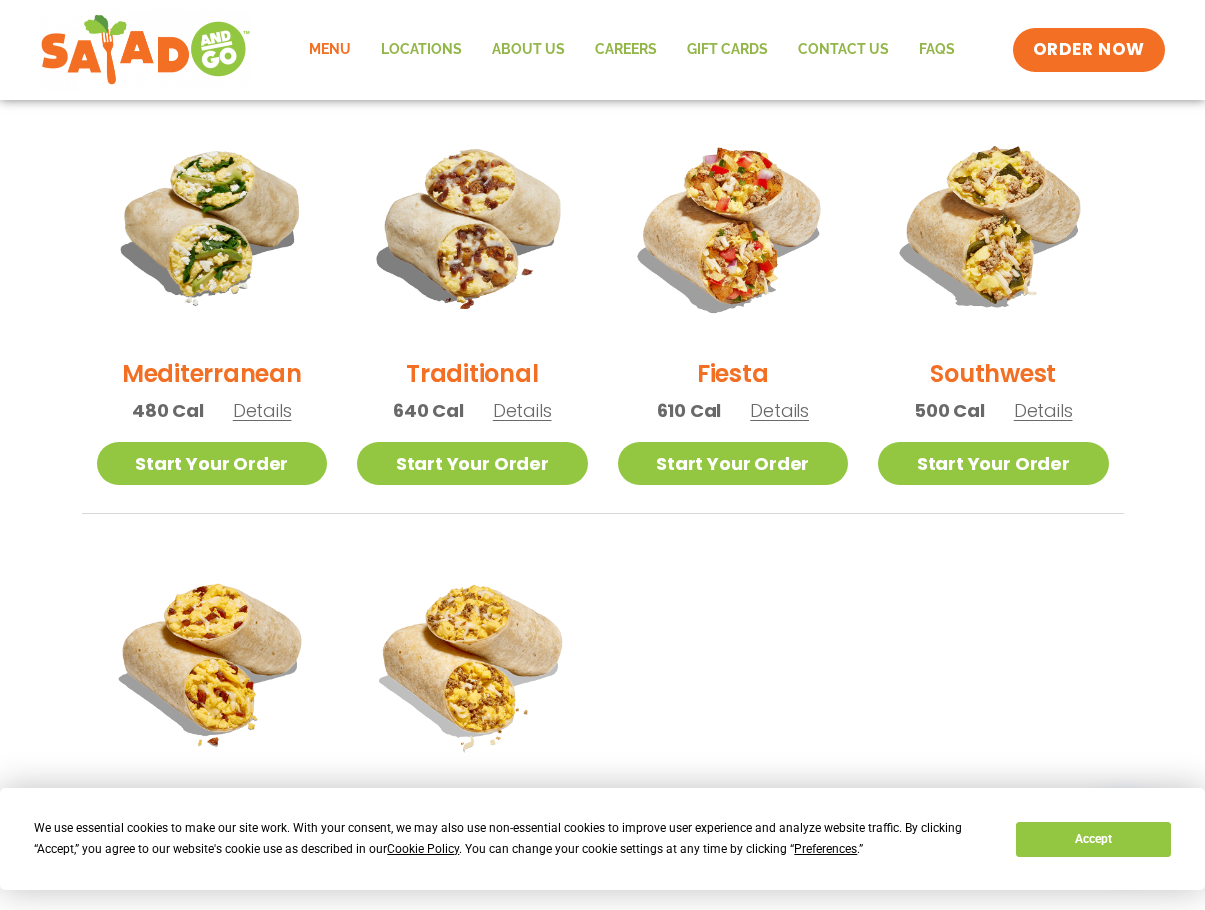 click on "Details" at bounding box center (1043, 410) 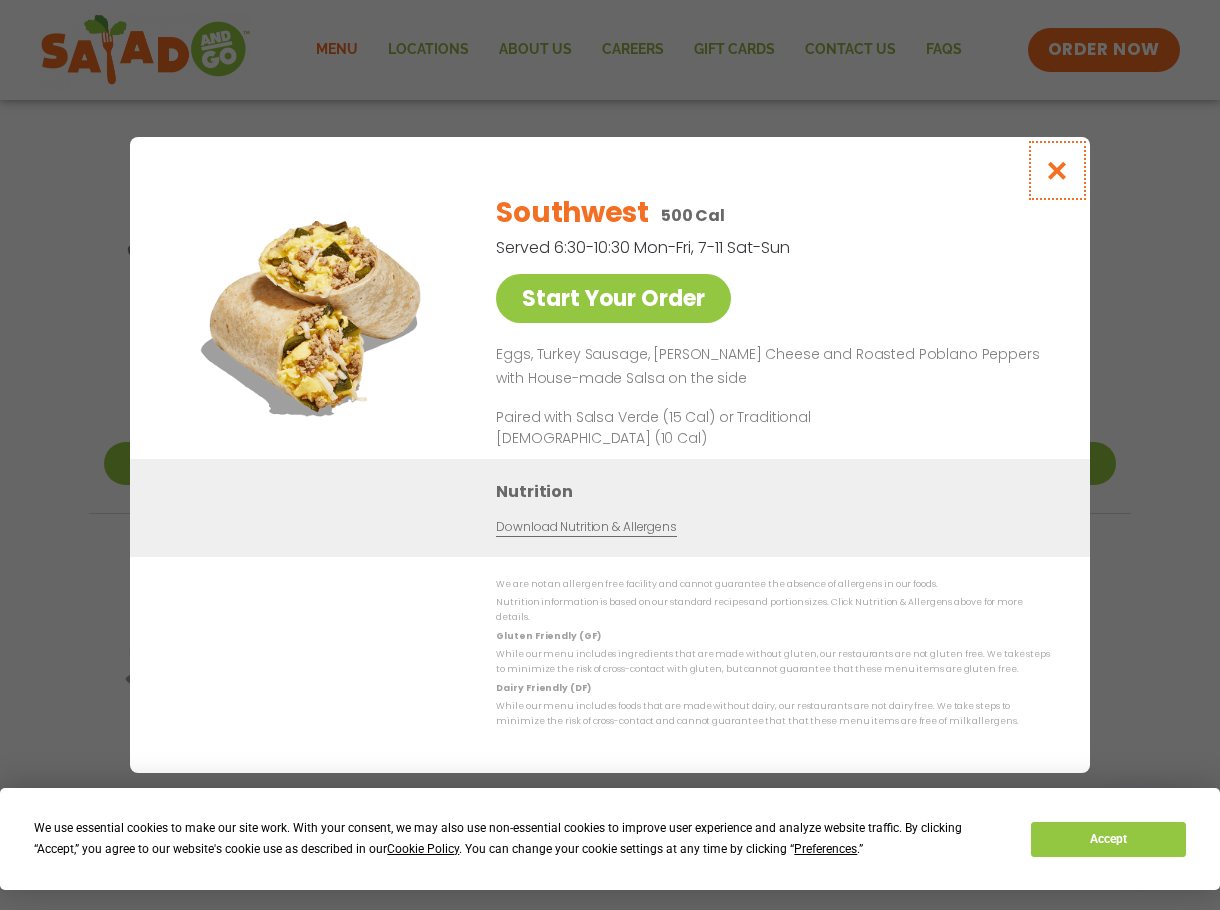 click at bounding box center [1057, 170] 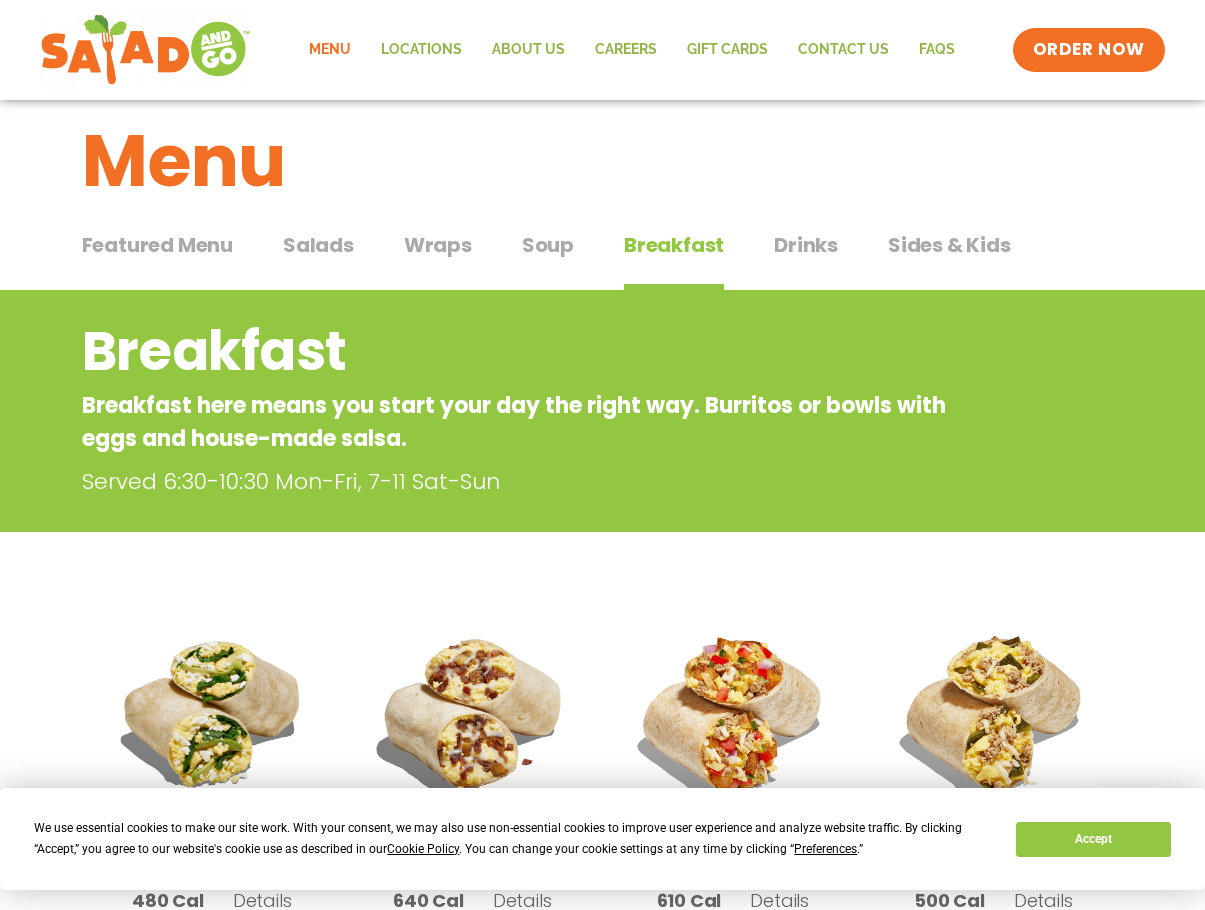 scroll, scrollTop: 0, scrollLeft: 0, axis: both 